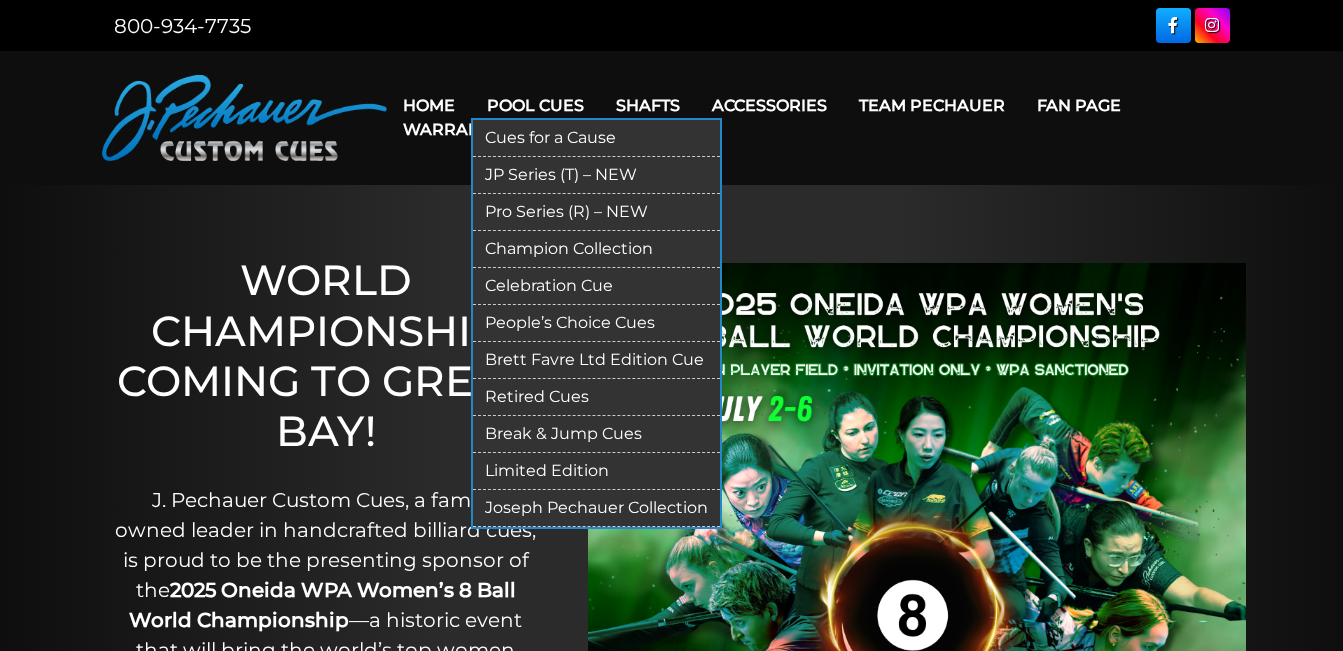 scroll, scrollTop: 0, scrollLeft: 0, axis: both 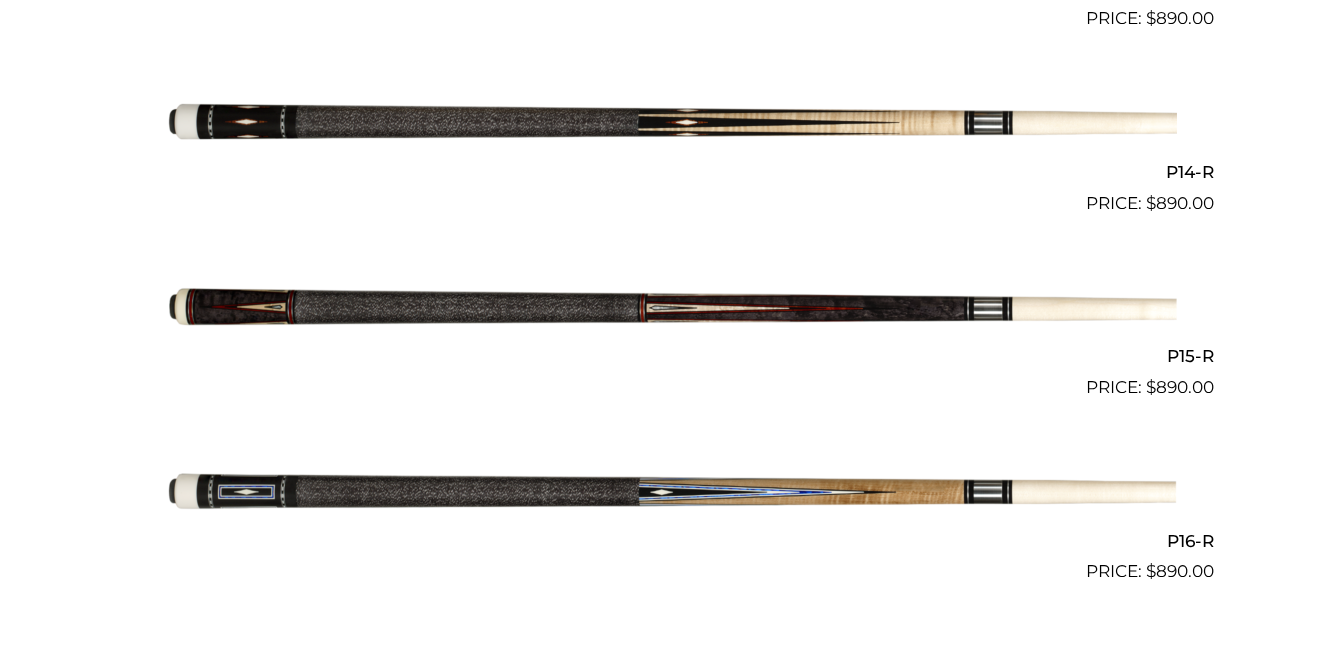 click at bounding box center [672, 493] 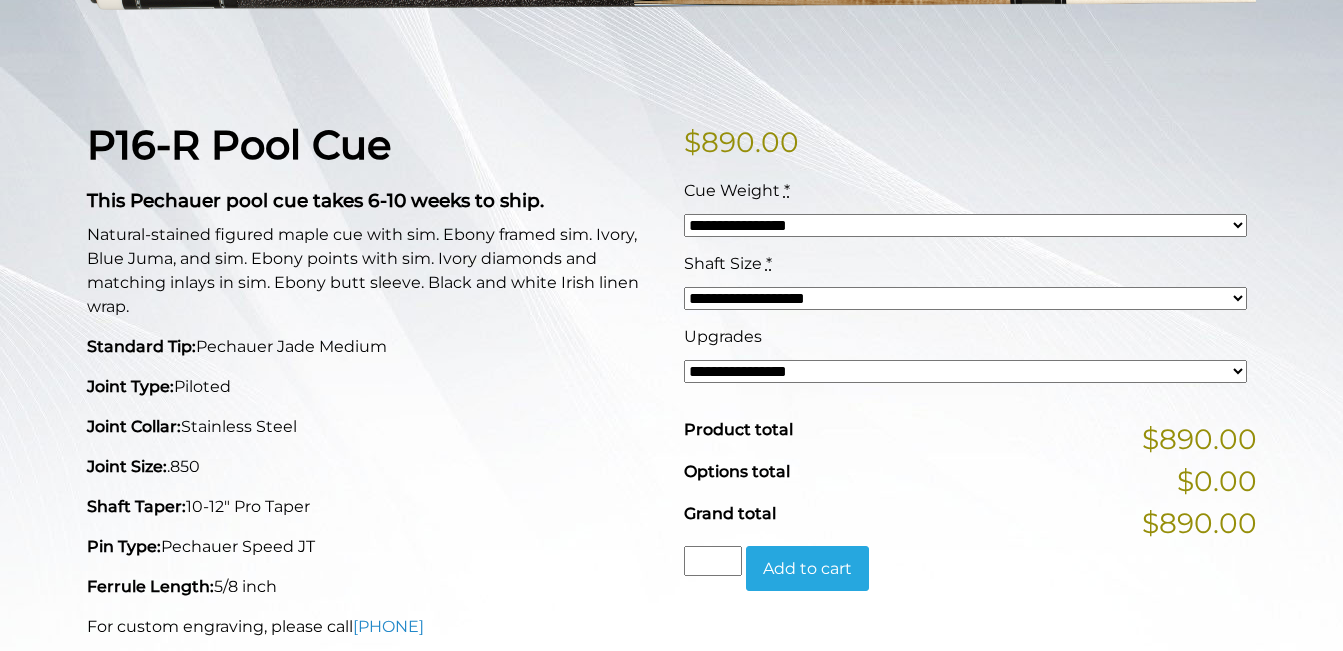 scroll, scrollTop: 400, scrollLeft: 0, axis: vertical 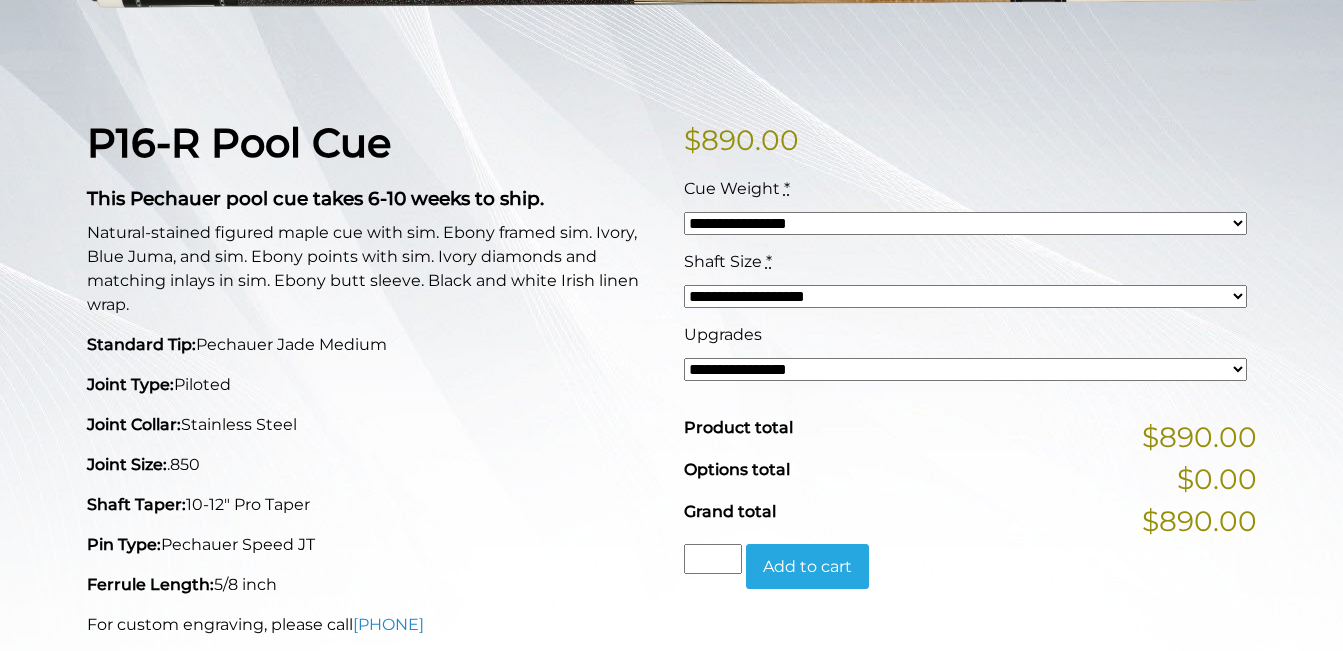 click on "**********" at bounding box center (965, 369) 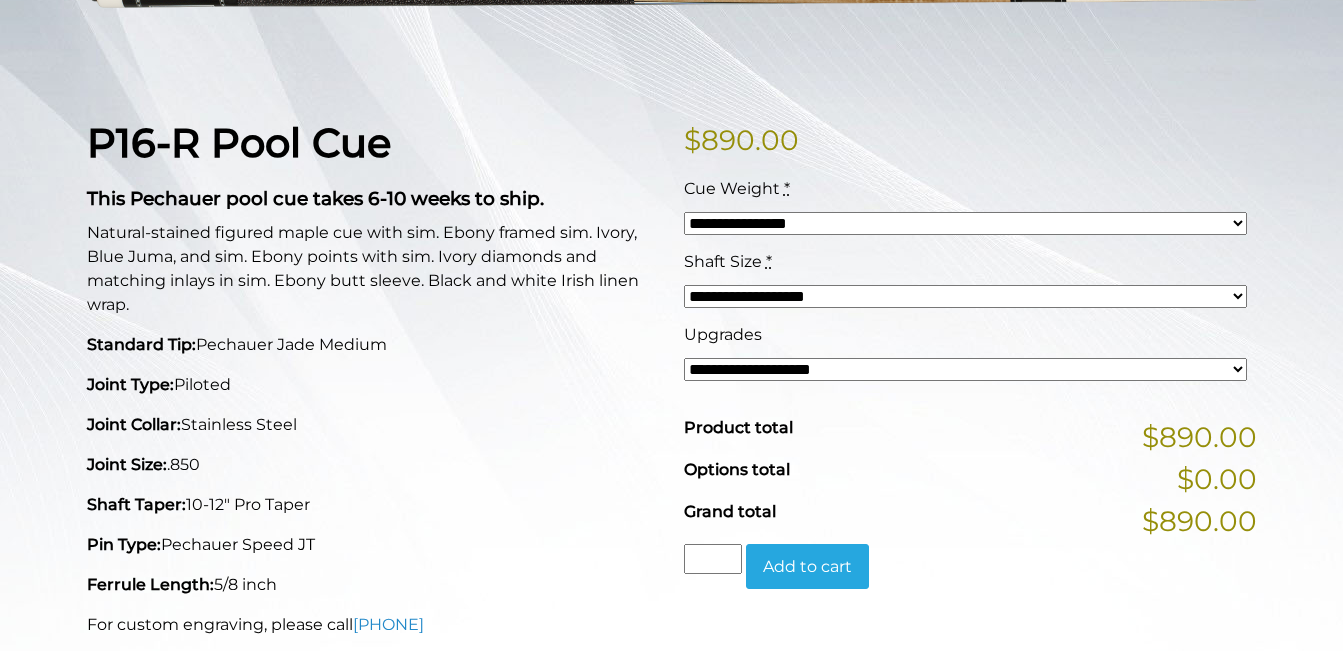 click on "**********" at bounding box center [965, 369] 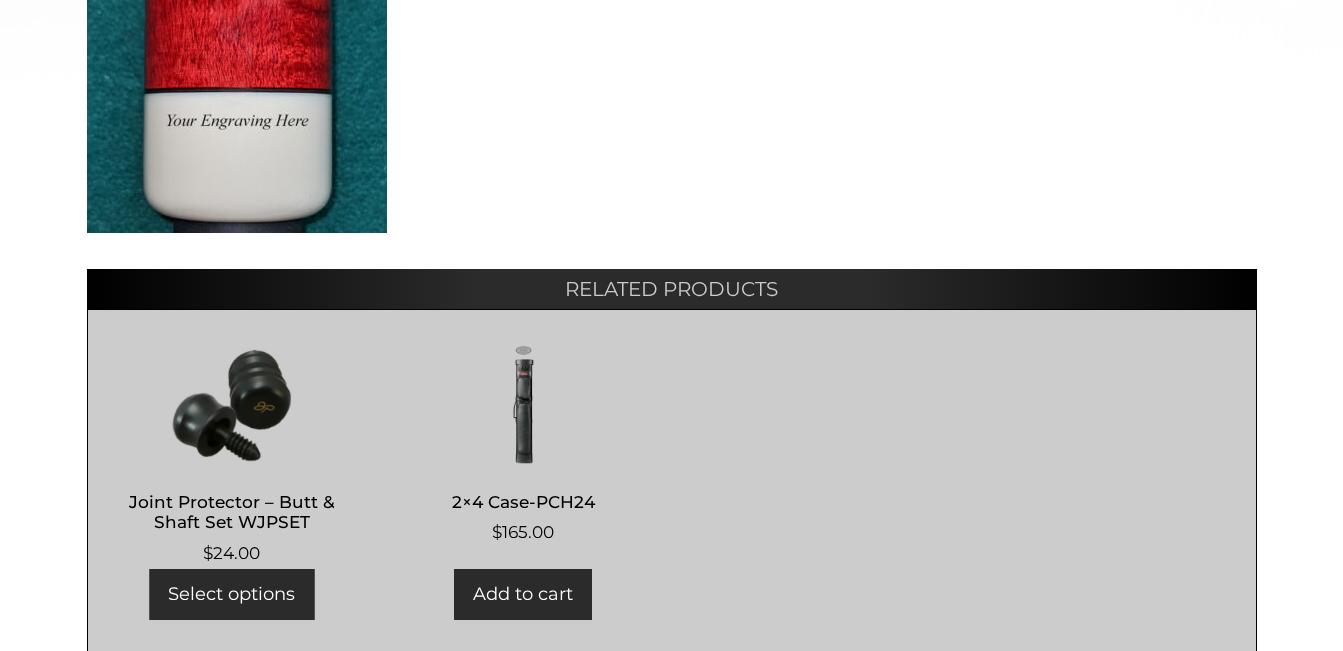scroll, scrollTop: 1075, scrollLeft: 0, axis: vertical 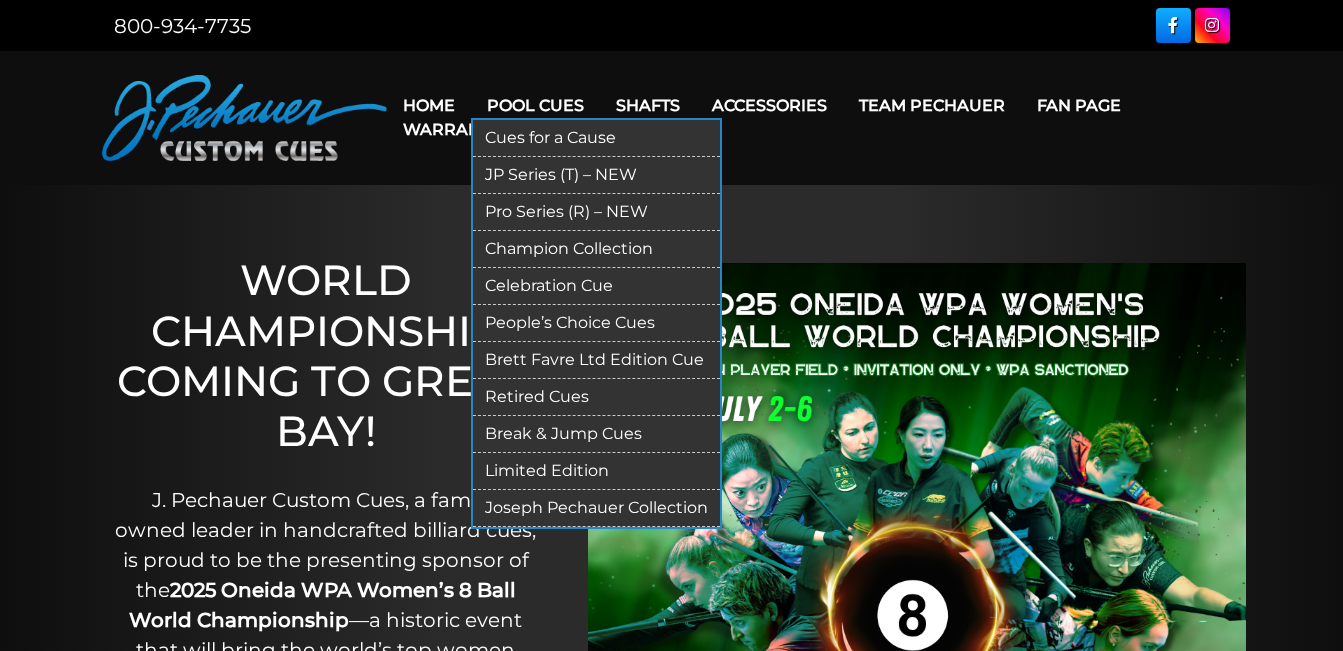 click on "Pro Series (R) – NEW" at bounding box center [596, 212] 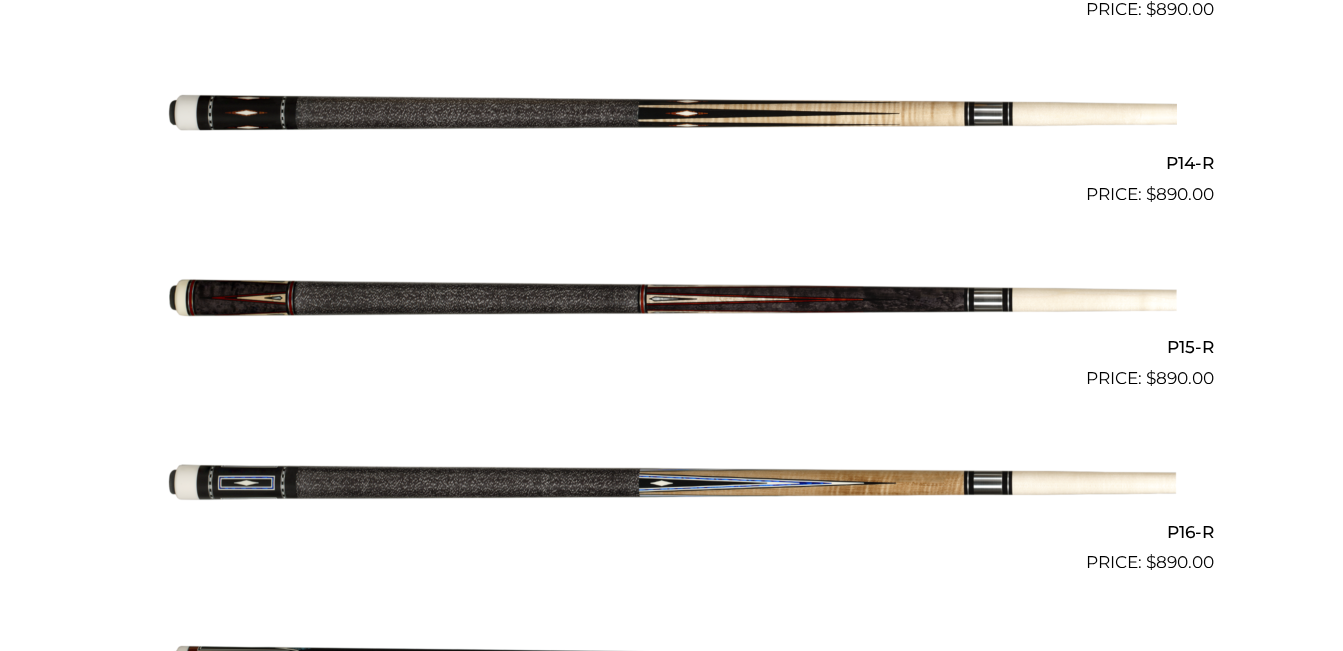 scroll, scrollTop: 3000, scrollLeft: 0, axis: vertical 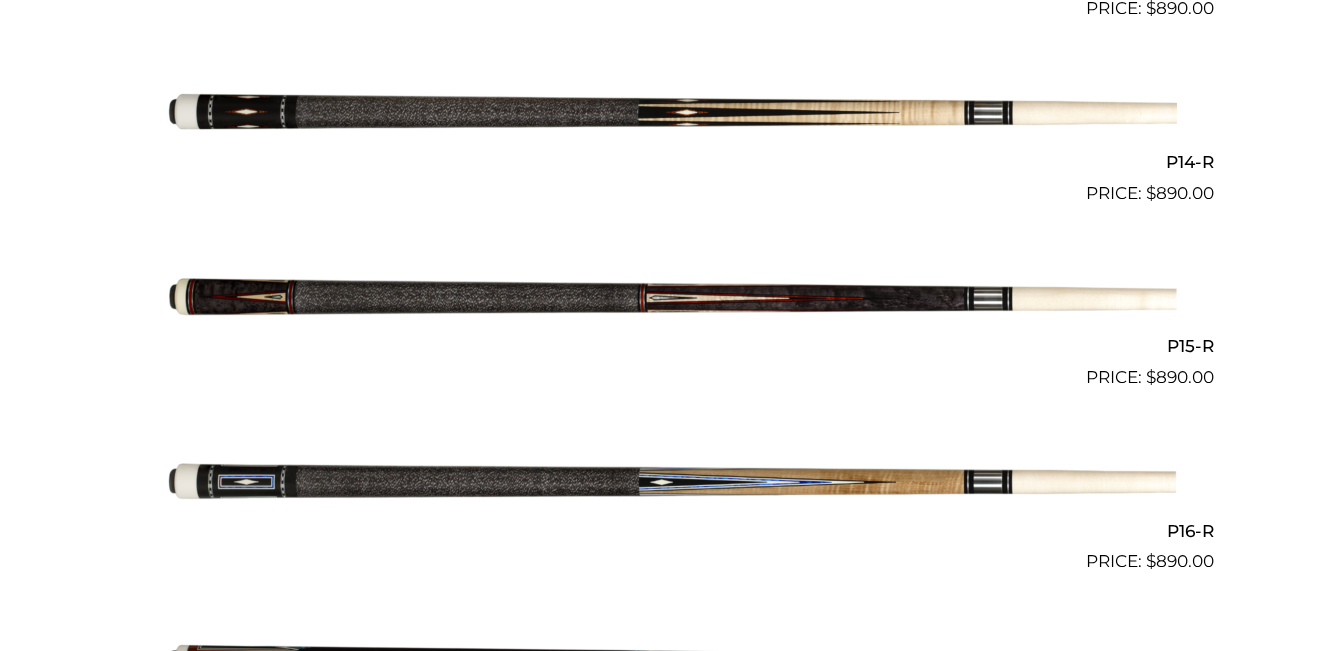 click at bounding box center (672, 483) 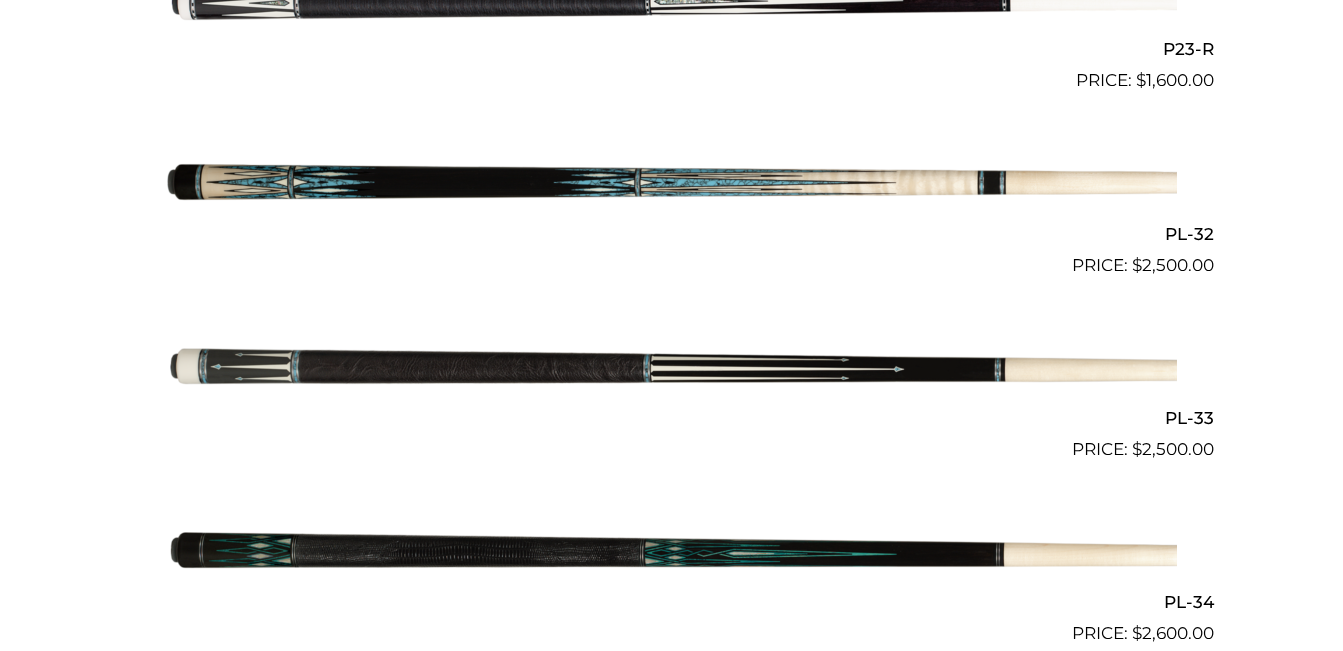 scroll, scrollTop: 4775, scrollLeft: 0, axis: vertical 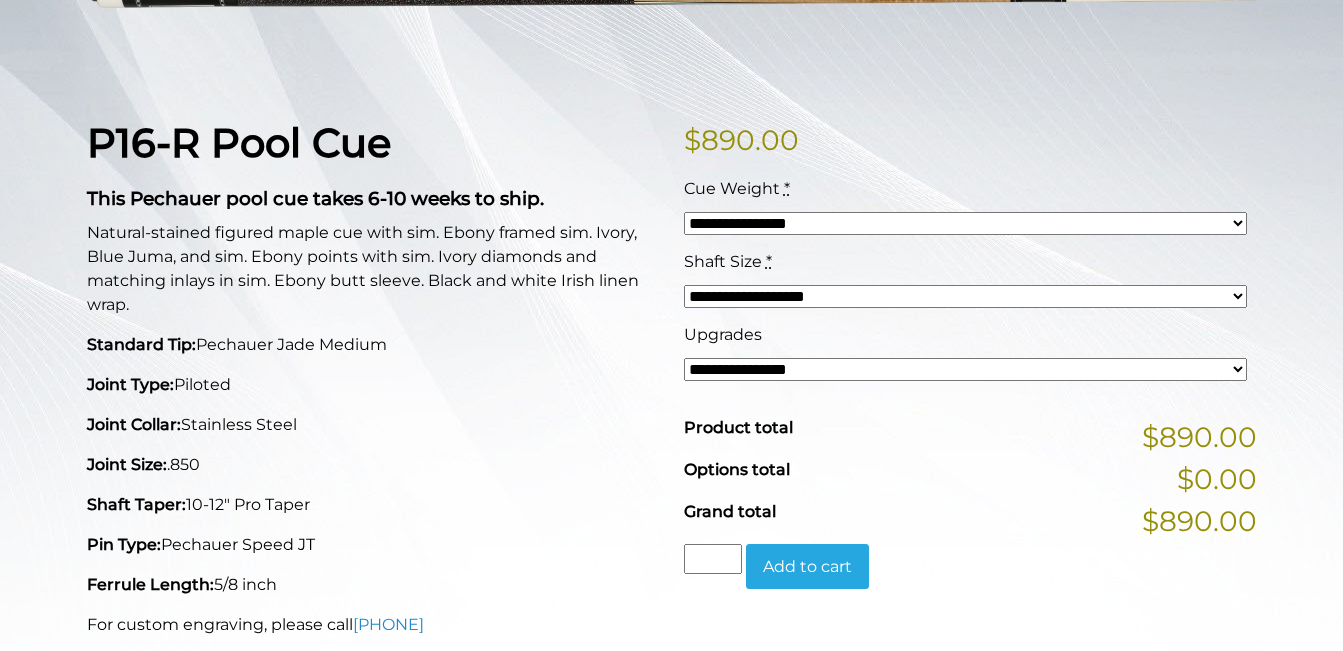 click on "**********" at bounding box center (965, 369) 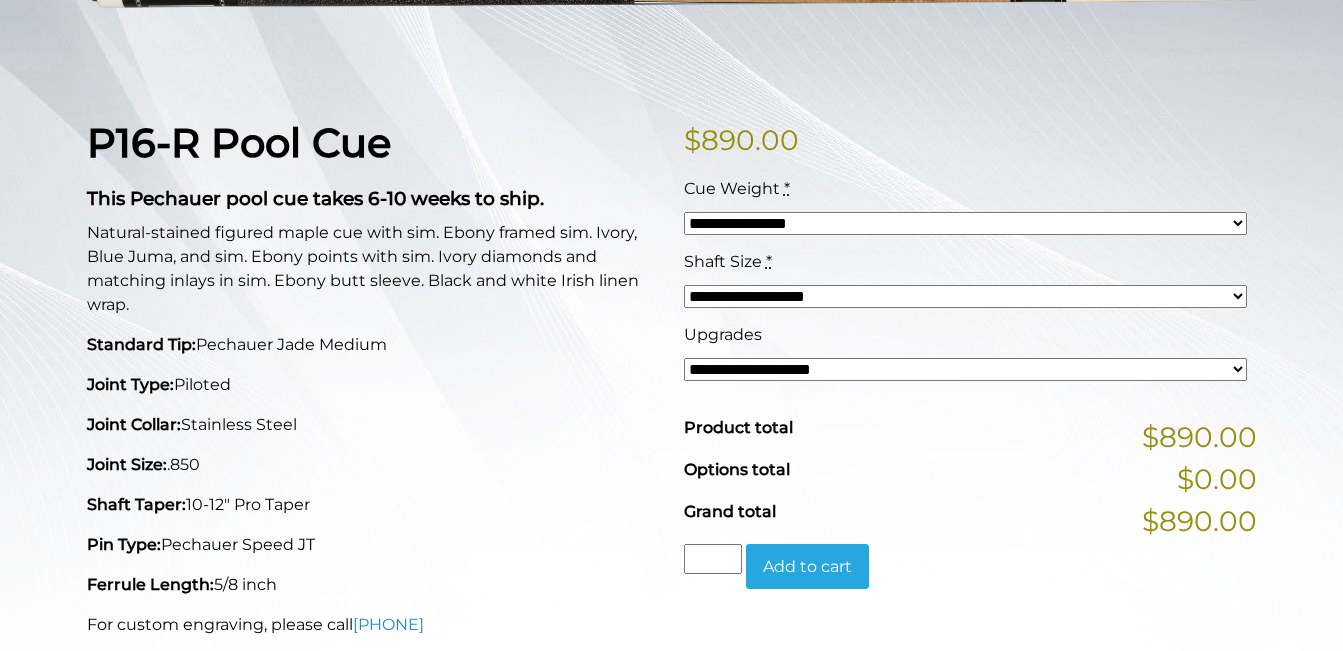 click on "**********" at bounding box center (965, 369) 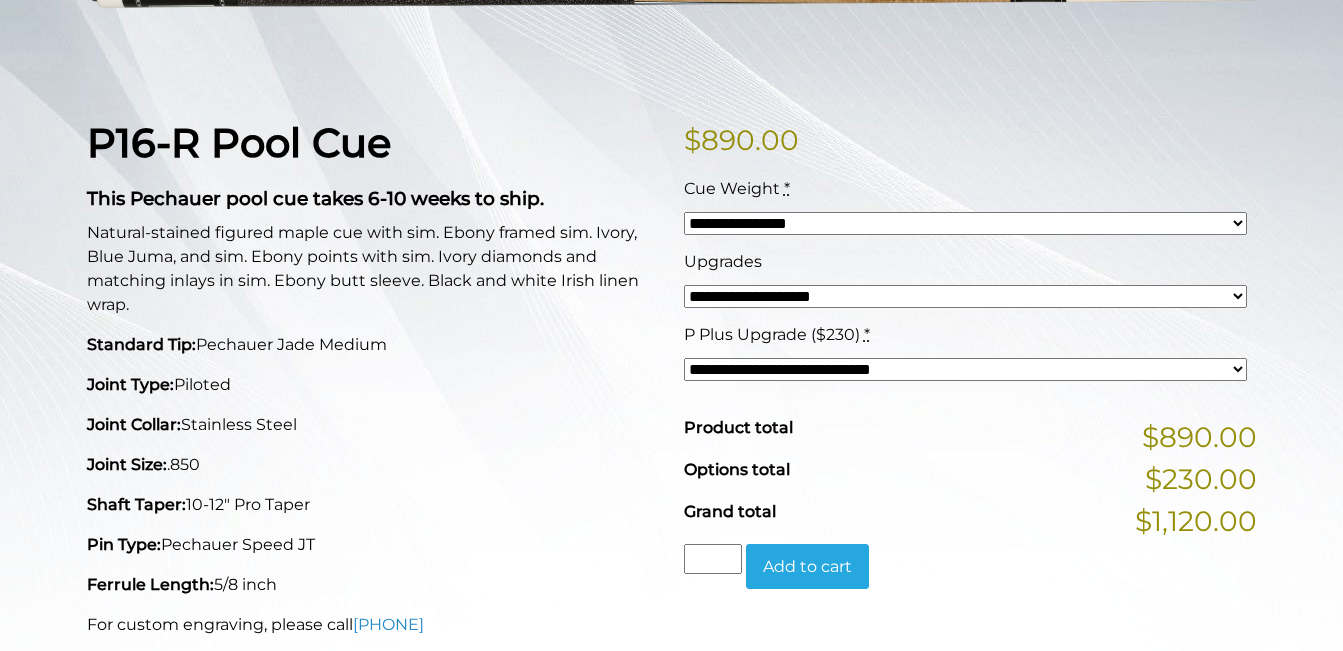 click on "Add to cart" at bounding box center [807, 567] 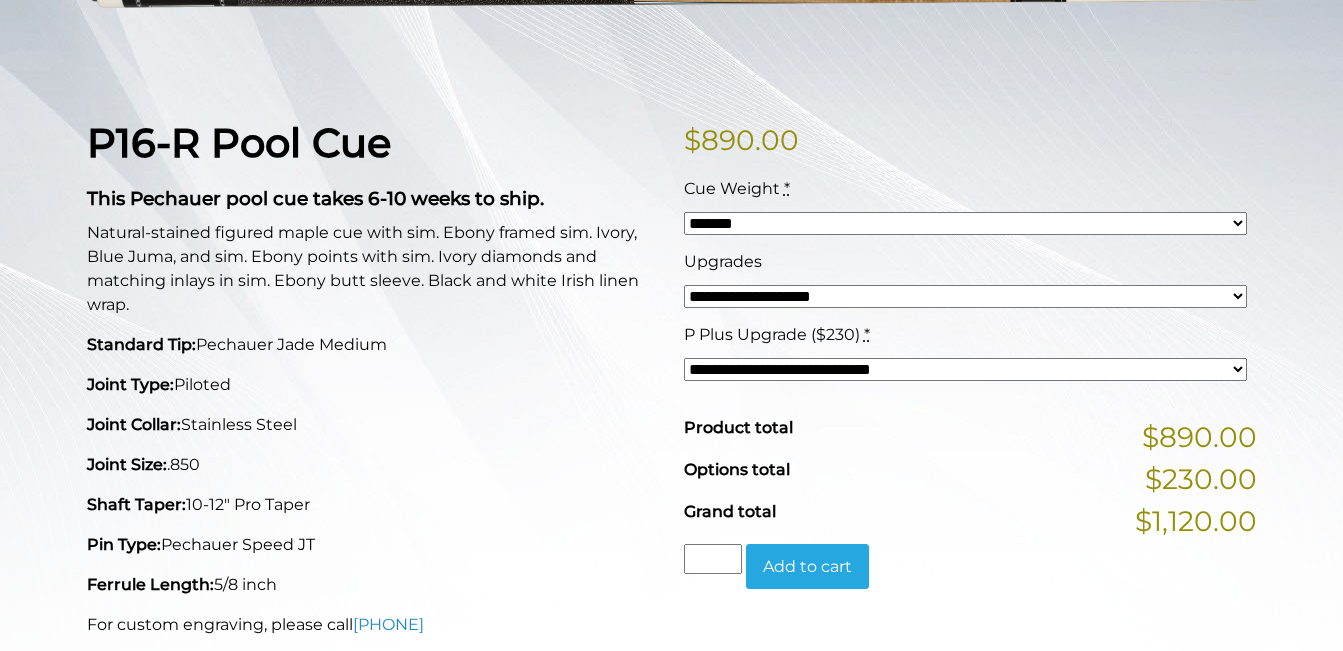 click on "**********" at bounding box center [965, 223] 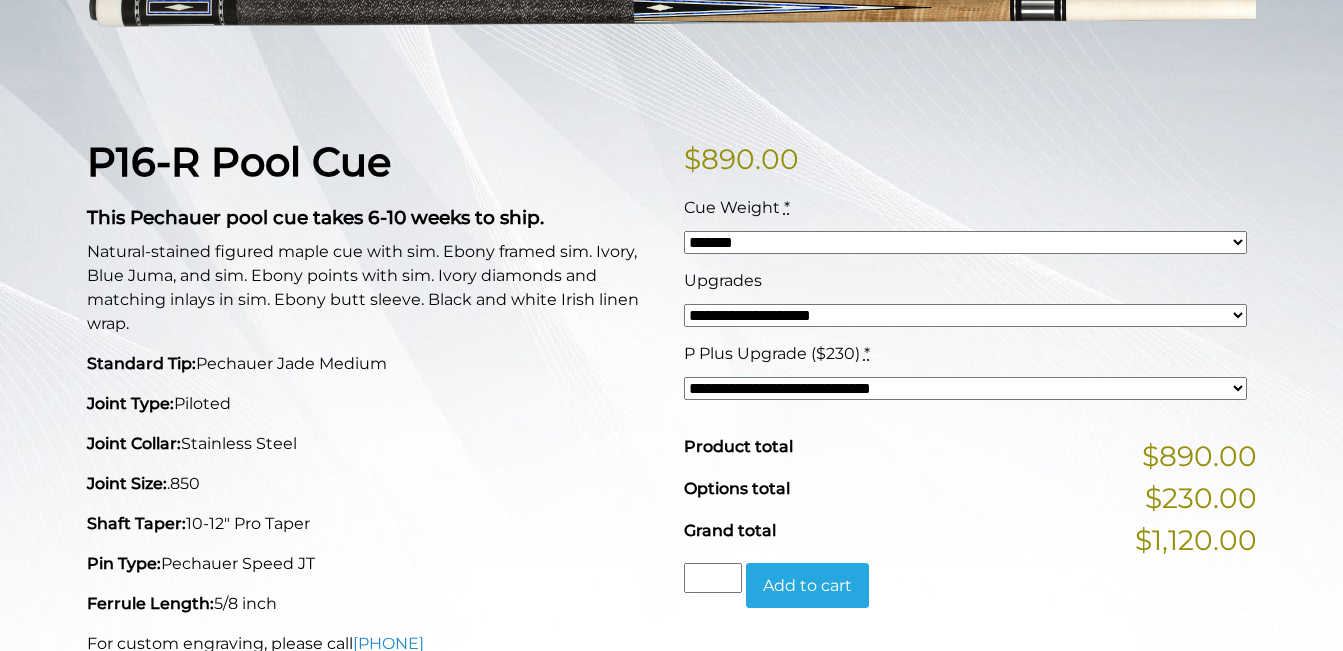 scroll, scrollTop: 354, scrollLeft: 0, axis: vertical 